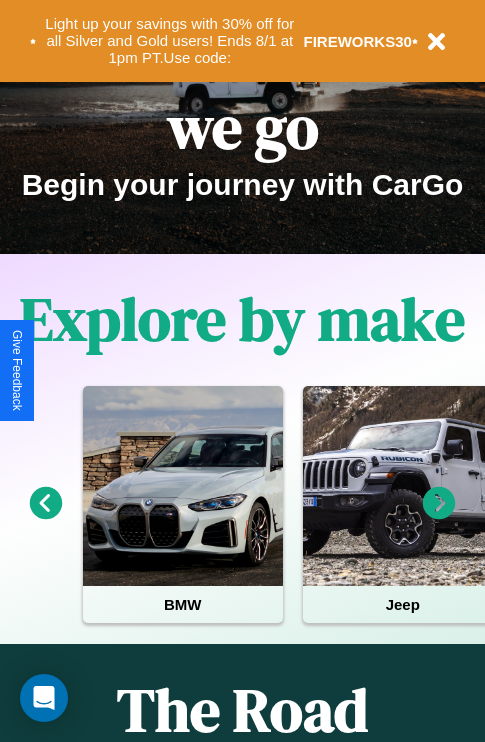 scroll, scrollTop: 308, scrollLeft: 0, axis: vertical 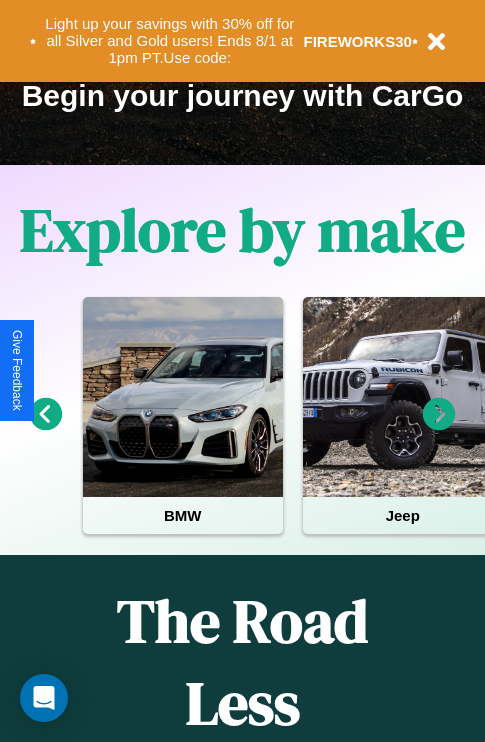 click 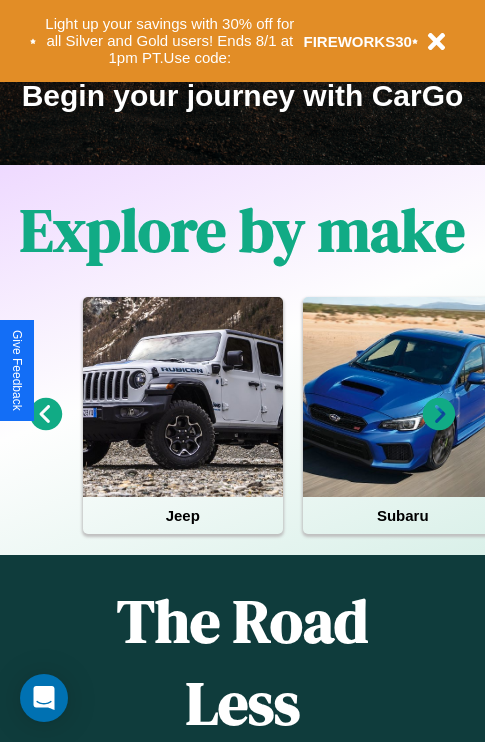 click 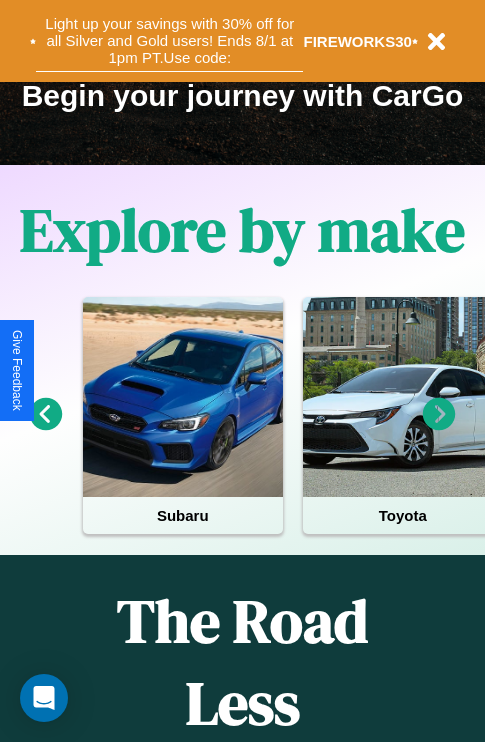 click on "Light up your savings with 30% off for all Silver and Gold users! Ends 8/1 at 1pm PT.  Use code:" at bounding box center [169, 41] 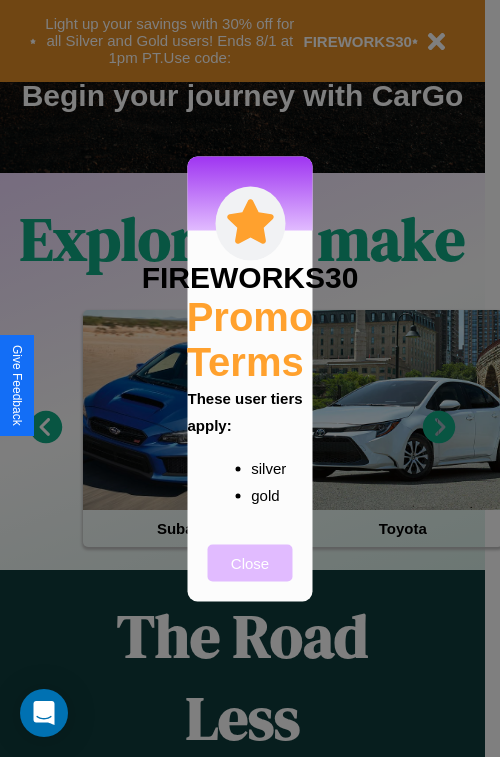 click on "Close" at bounding box center [250, 562] 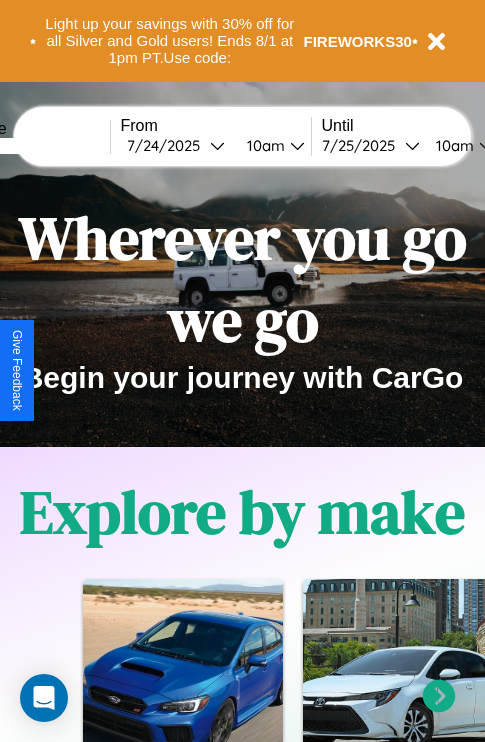 scroll, scrollTop: 0, scrollLeft: 0, axis: both 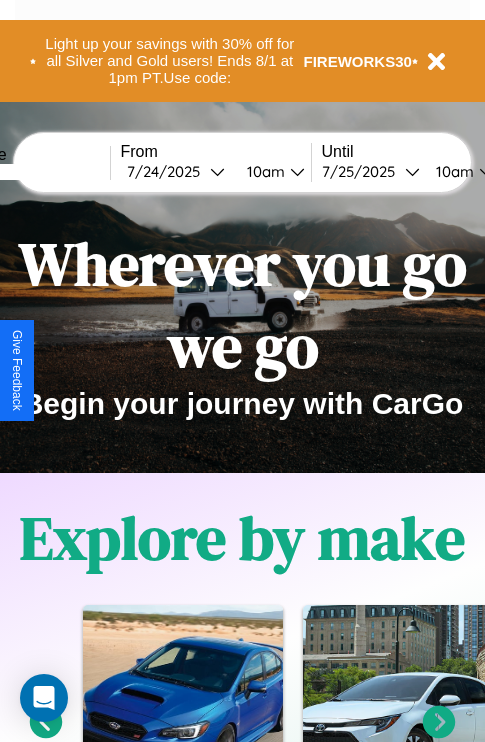 click at bounding box center (35, 172) 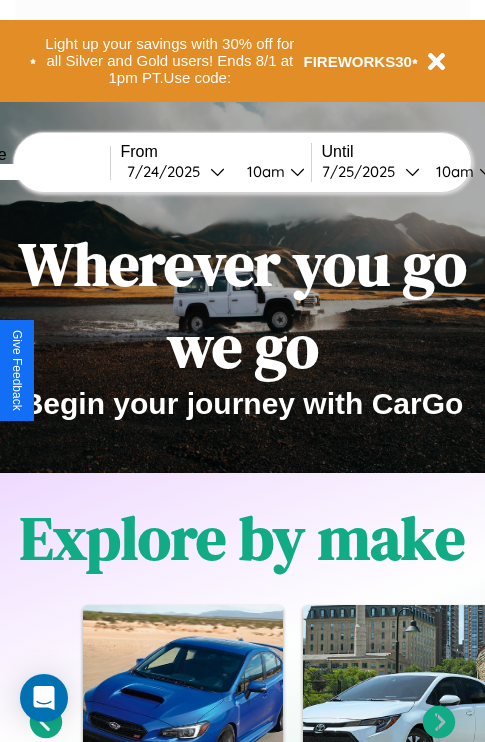 type on "*****" 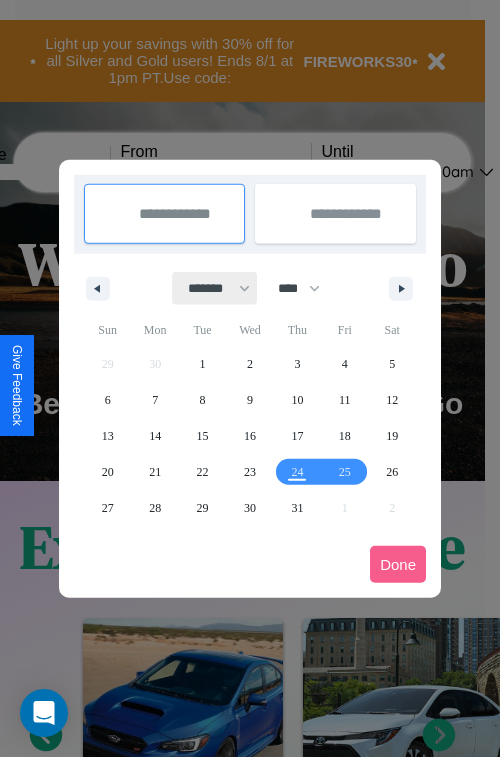 click on "******* ******** ***** ***** *** **** **** ****** ********* ******* ******** ********" at bounding box center (215, 288) 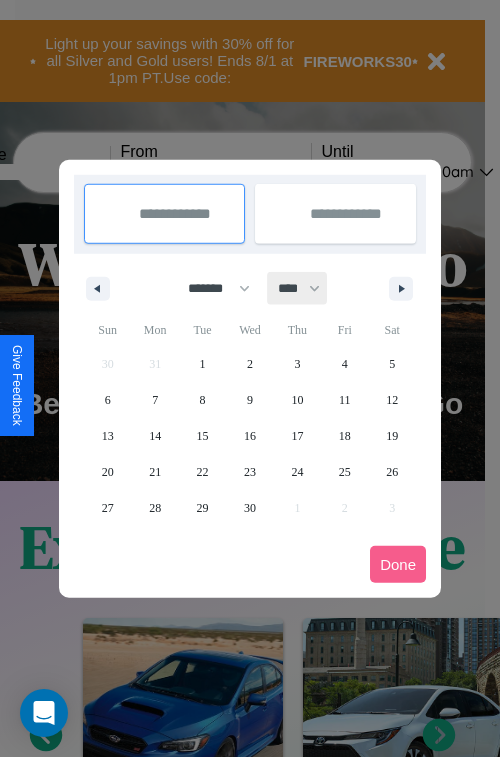 click on "**** **** **** **** **** **** **** **** **** **** **** **** **** **** **** **** **** **** **** **** **** **** **** **** **** **** **** **** **** **** **** **** **** **** **** **** **** **** **** **** **** **** **** **** **** **** **** **** **** **** **** **** **** **** **** **** **** **** **** **** **** **** **** **** **** **** **** **** **** **** **** **** **** **** **** **** **** **** **** **** **** **** **** **** **** **** **** **** **** **** **** **** **** **** **** **** **** **** **** **** **** **** **** **** **** **** **** **** **** **** **** **** **** **** **** **** **** **** **** **** ****" at bounding box center [298, 288] 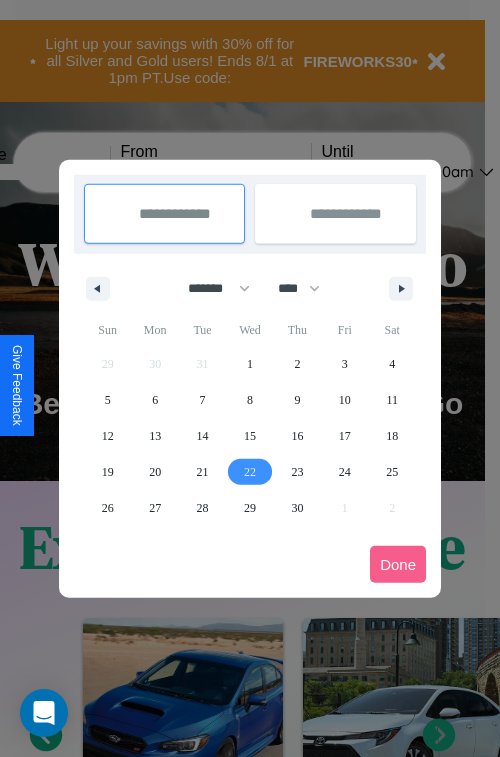 click on "22" at bounding box center (250, 472) 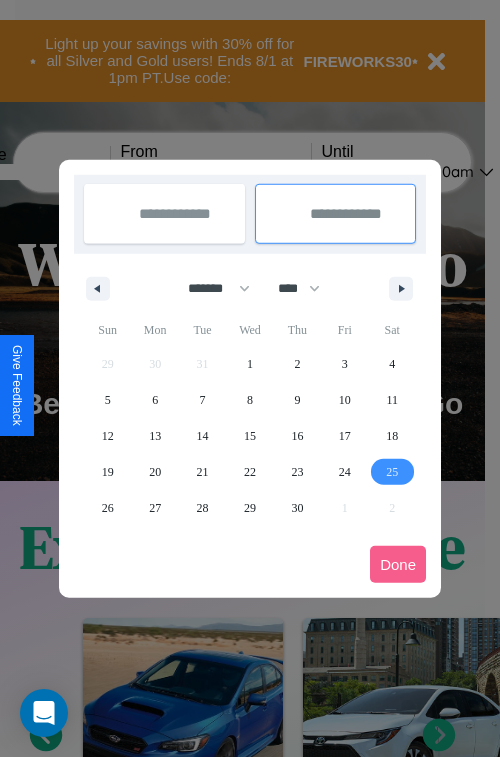 click on "25" at bounding box center (392, 472) 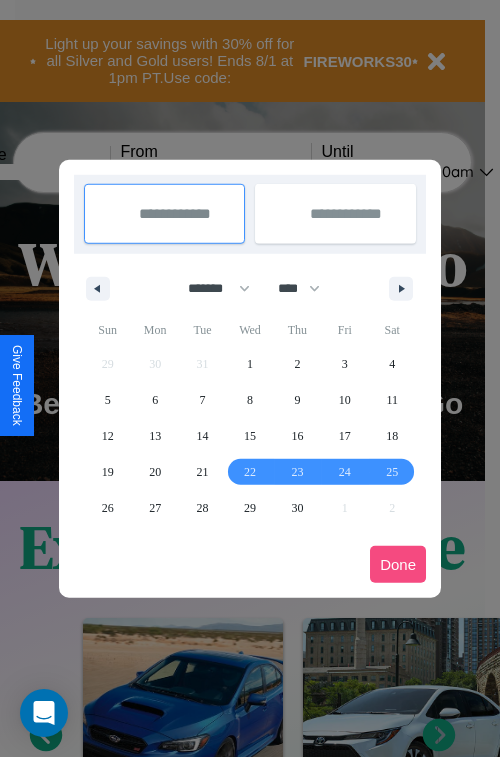 click on "Done" at bounding box center (398, 564) 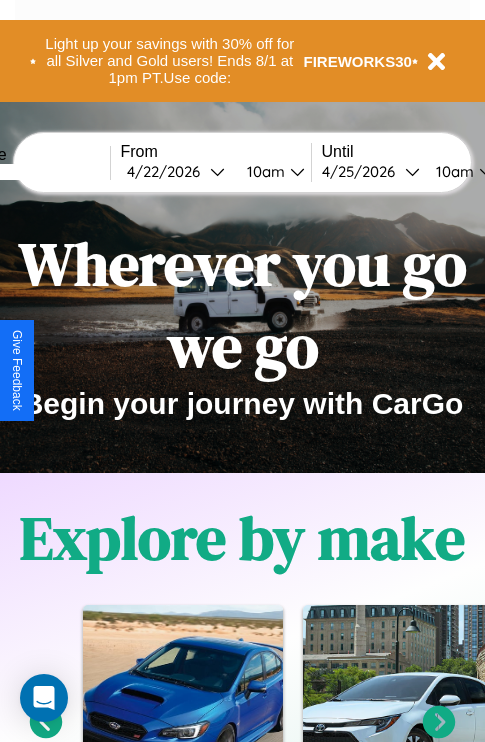 click on "10am" at bounding box center (263, 171) 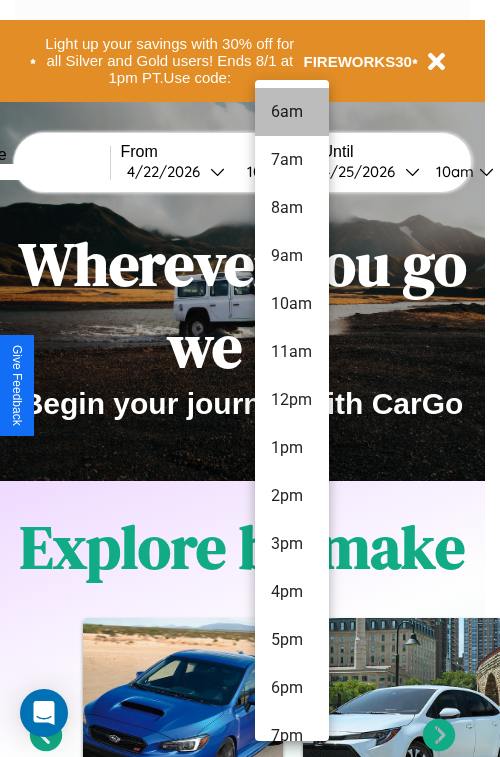 click on "6am" at bounding box center [292, 112] 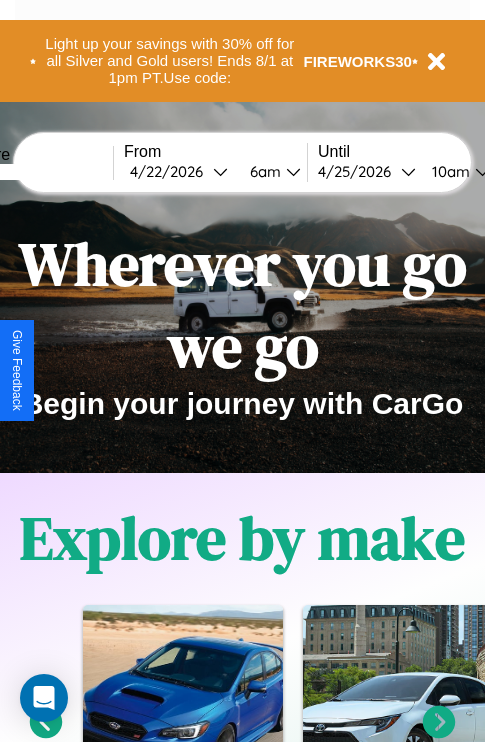 scroll, scrollTop: 0, scrollLeft: 73, axis: horizontal 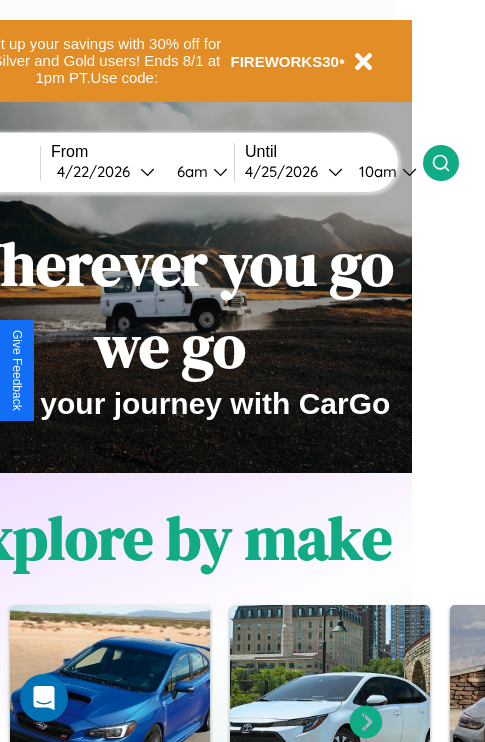 click 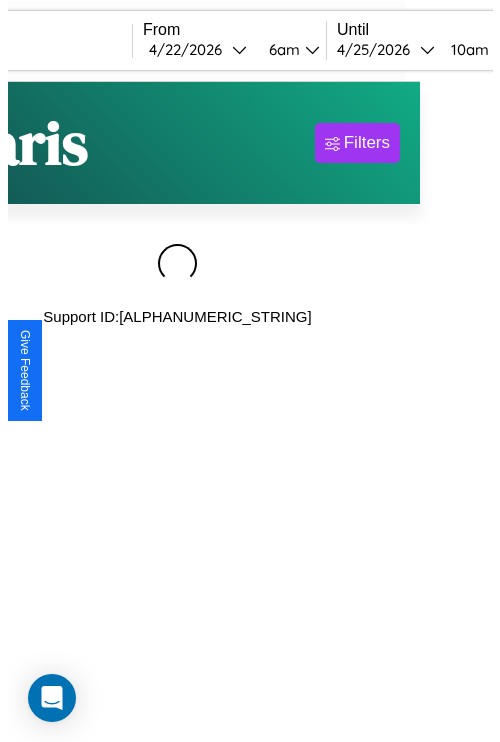 scroll, scrollTop: 0, scrollLeft: 0, axis: both 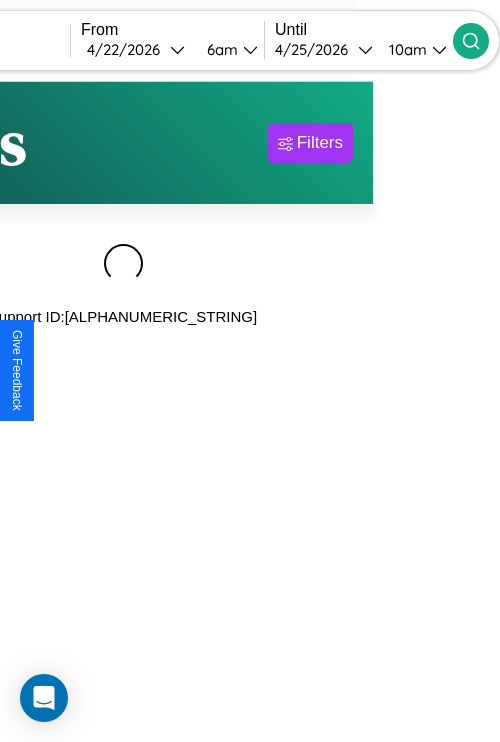 type on "**********" 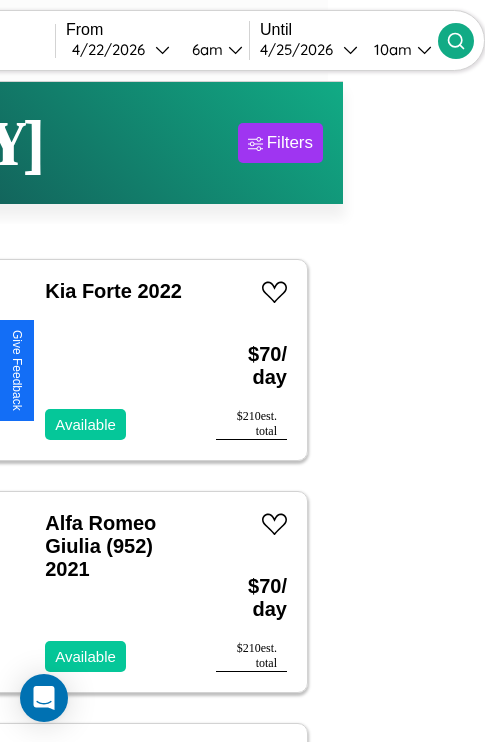 scroll, scrollTop: 95, scrollLeft: 35, axis: both 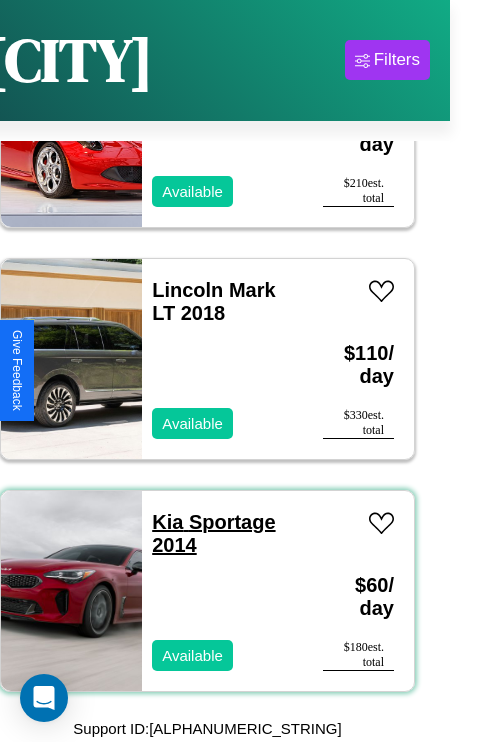 click on "Kia   Sportage   2014" at bounding box center (213, 533) 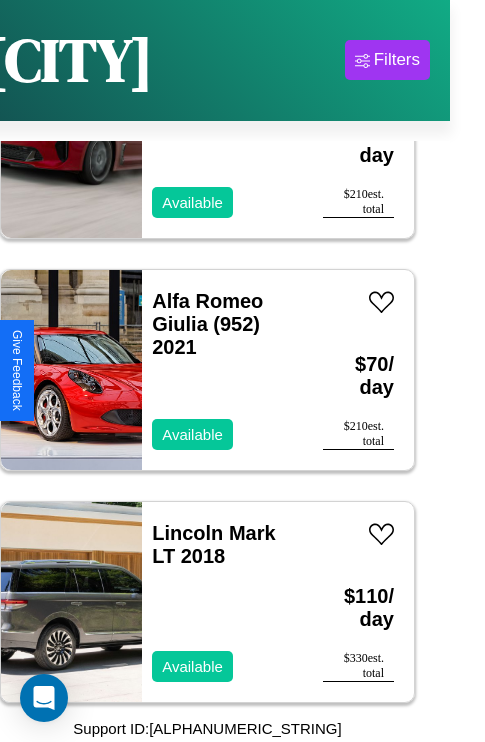scroll, scrollTop: 75, scrollLeft: 0, axis: vertical 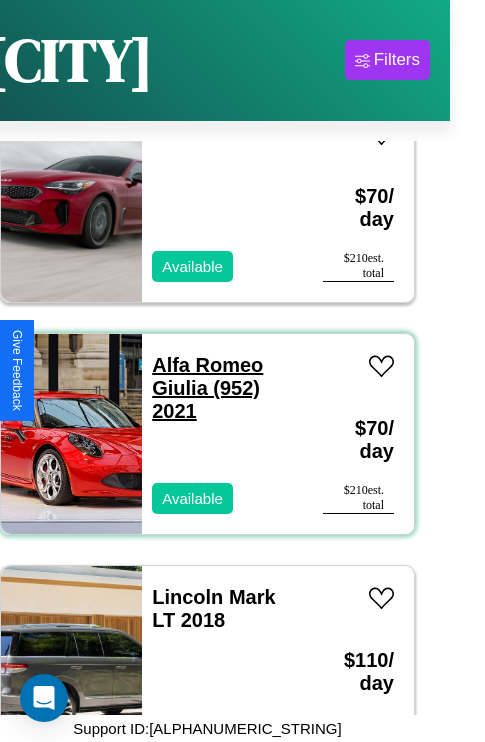 click on "Alfa Romeo   Giulia (952)   2021" at bounding box center [207, 388] 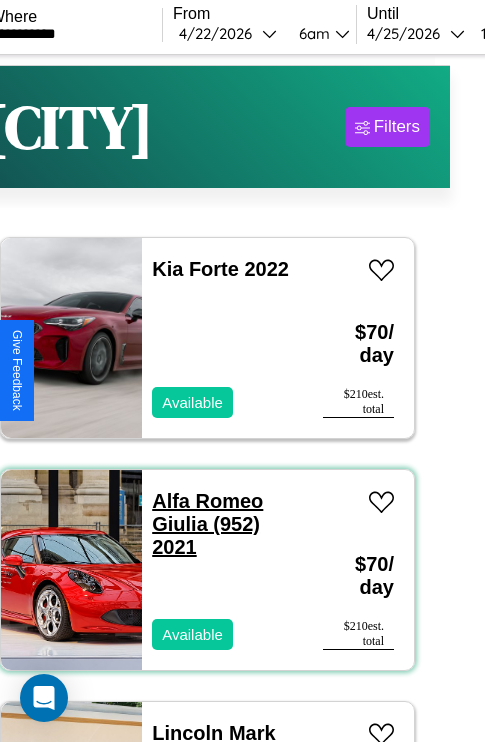 scroll, scrollTop: 0, scrollLeft: 35, axis: horizontal 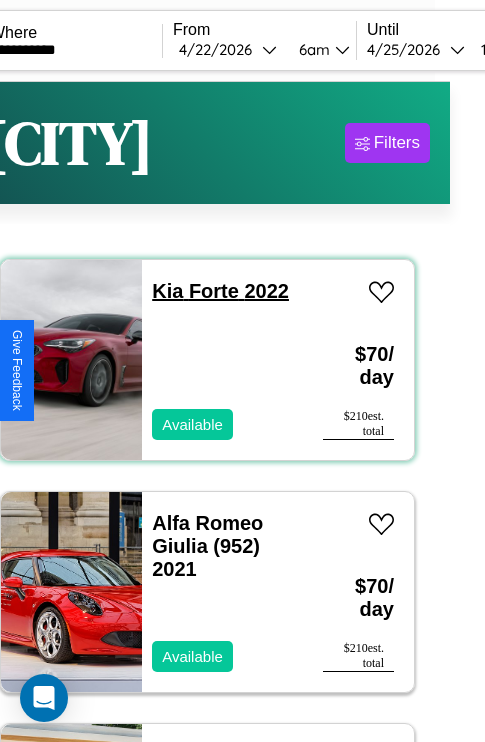 click on "Kia   Forte   2022" at bounding box center (220, 291) 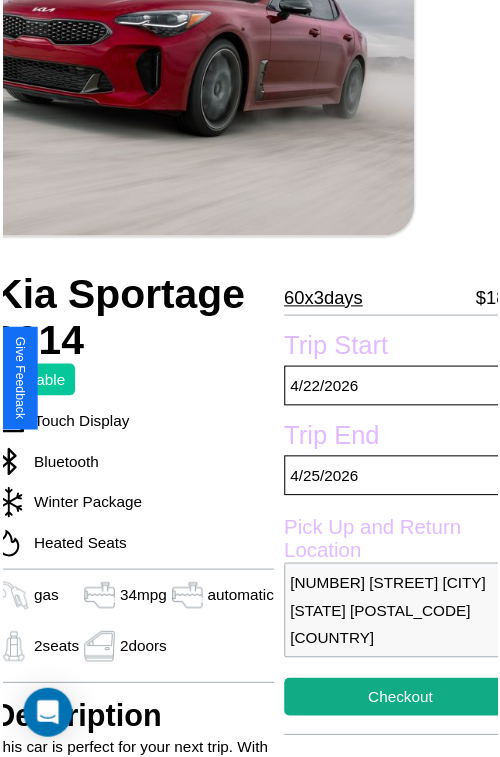 scroll, scrollTop: 221, scrollLeft: 84, axis: both 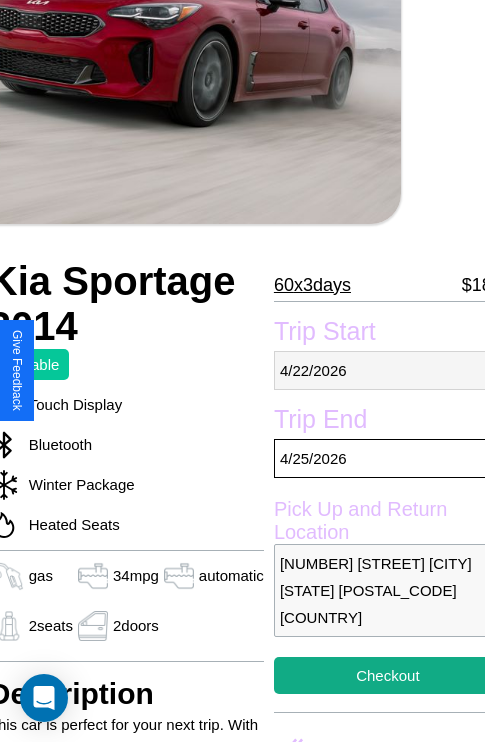 click on "4 / 22 / 2026" at bounding box center (388, 370) 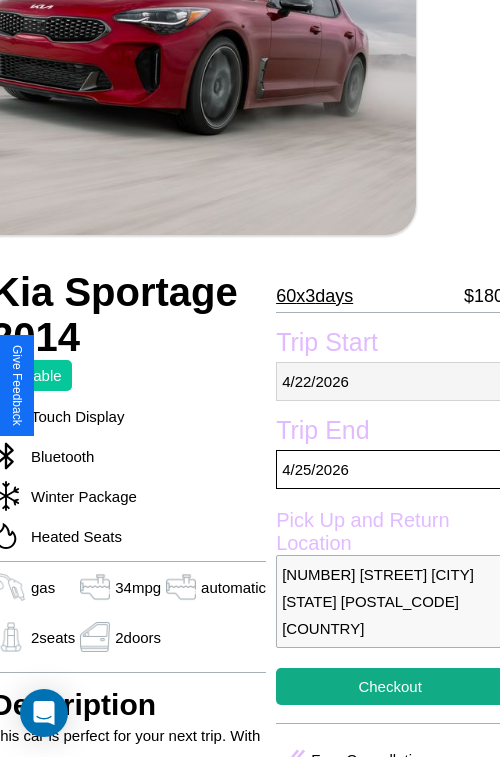 select on "*" 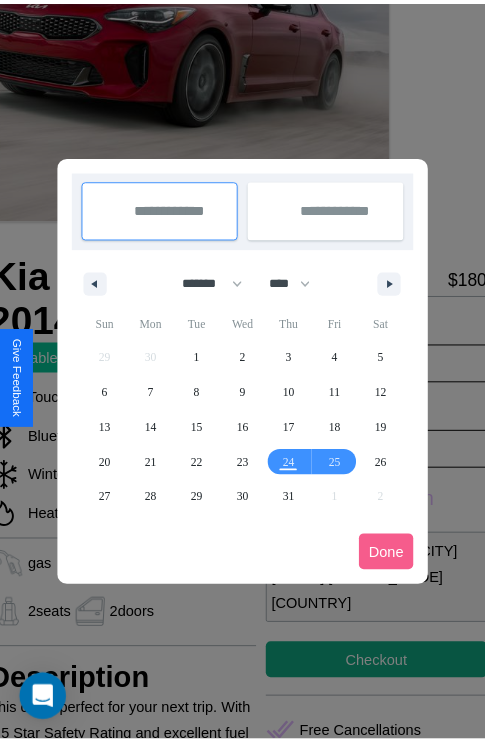 scroll, scrollTop: 0, scrollLeft: 84, axis: horizontal 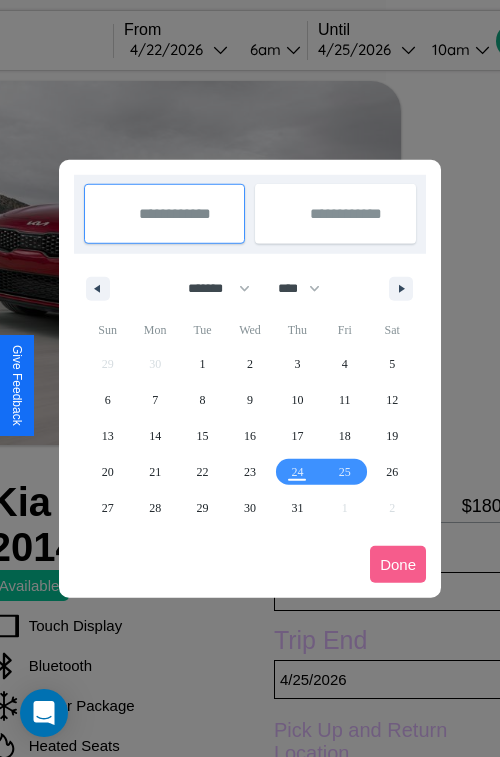 click at bounding box center [250, 378] 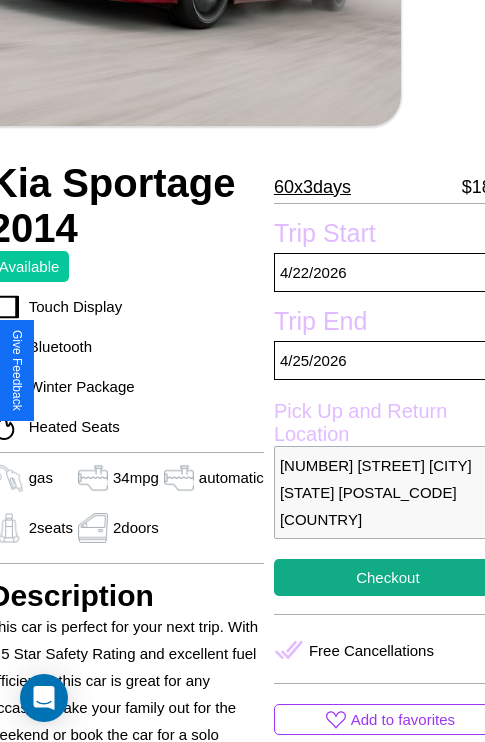 scroll, scrollTop: 499, scrollLeft: 84, axis: both 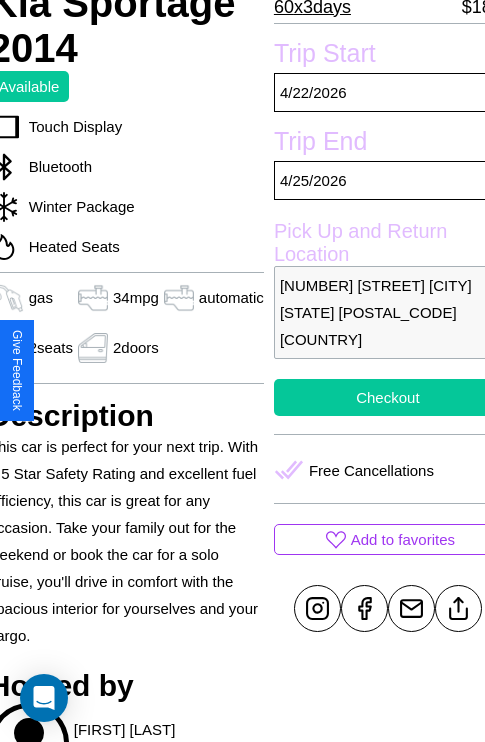 click on "Checkout" at bounding box center [388, 397] 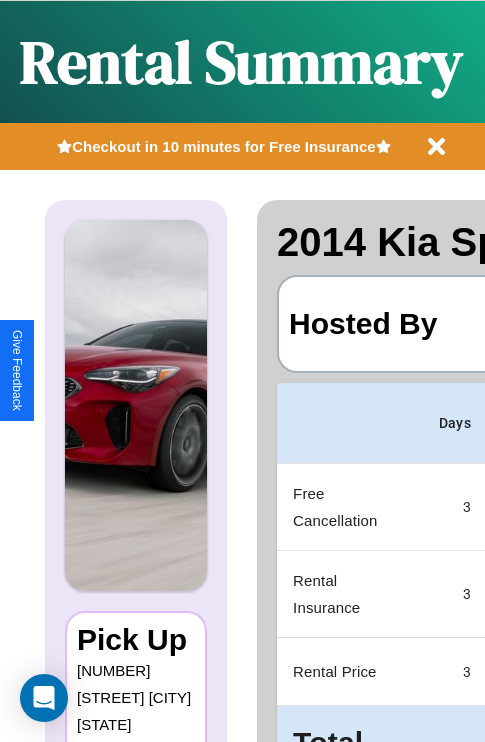 scroll, scrollTop: 0, scrollLeft: 378, axis: horizontal 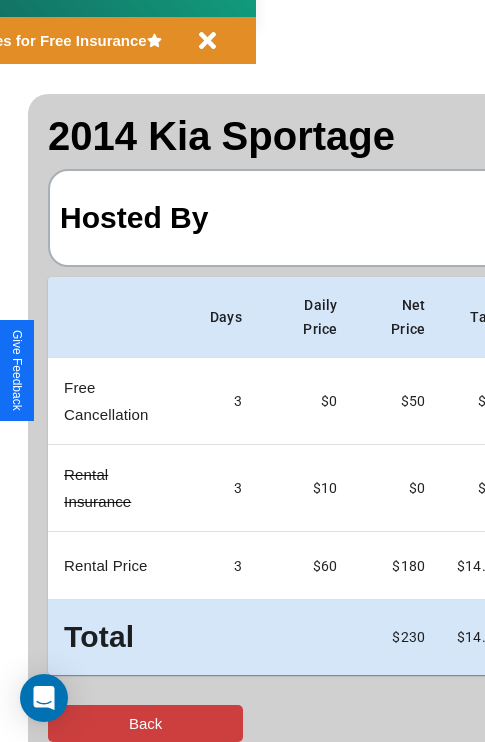 click on "Back" at bounding box center [145, 723] 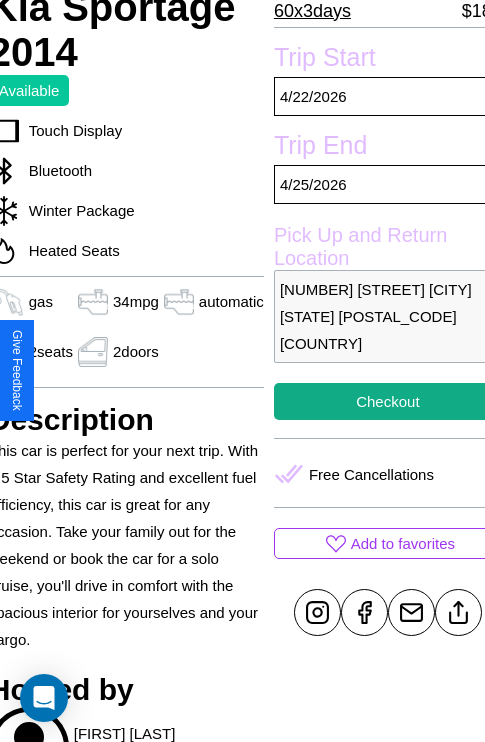 scroll, scrollTop: 499, scrollLeft: 84, axis: both 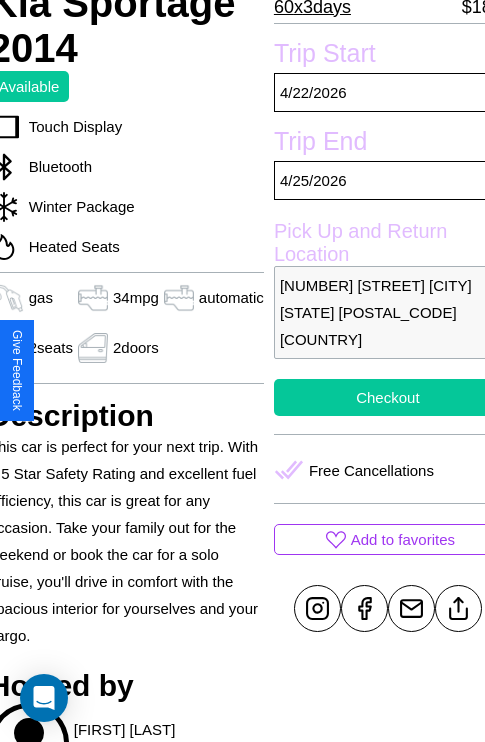 click on "Checkout" at bounding box center (388, 397) 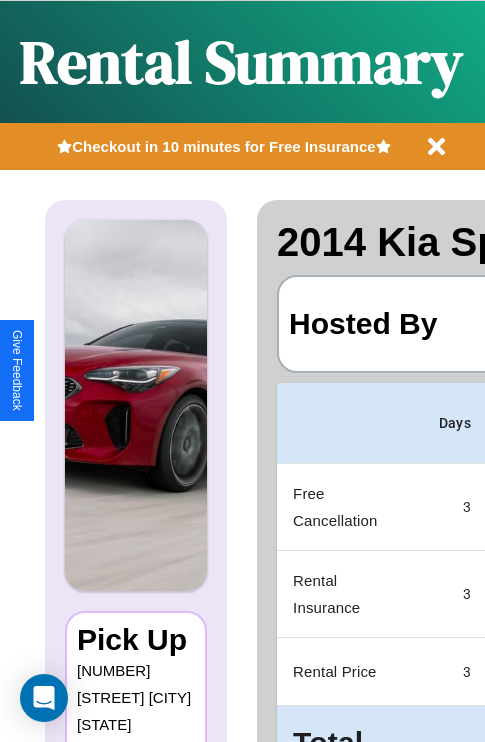 scroll, scrollTop: 0, scrollLeft: 378, axis: horizontal 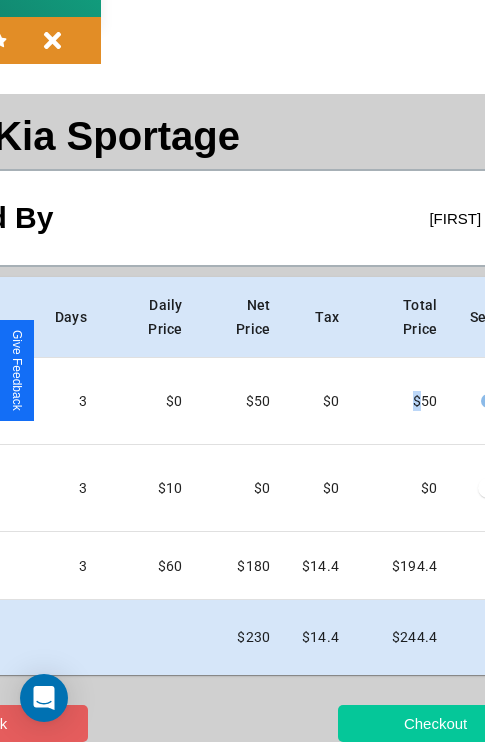 click on "Checkout" at bounding box center [435, 723] 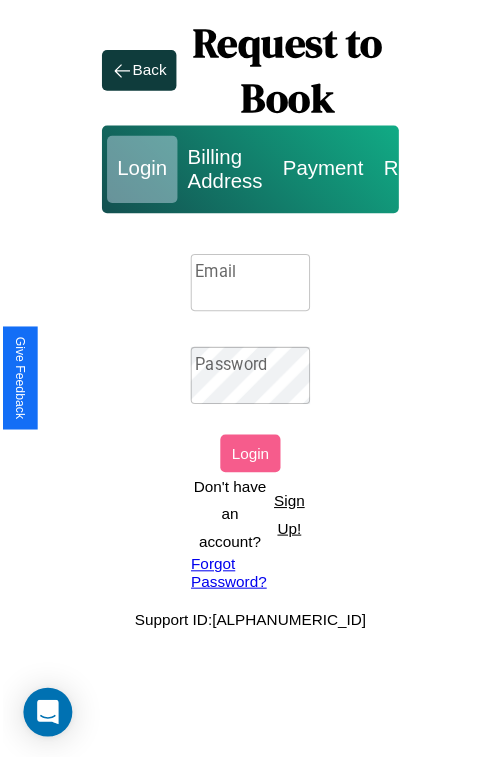scroll, scrollTop: 0, scrollLeft: 0, axis: both 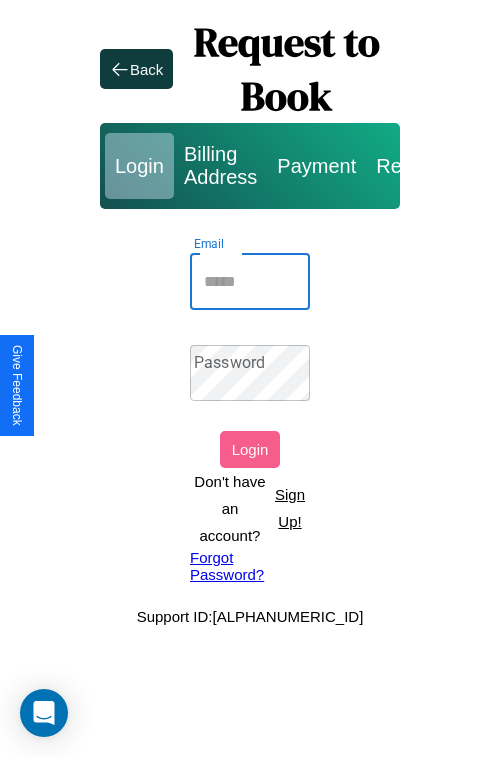 click on "Email" at bounding box center (250, 282) 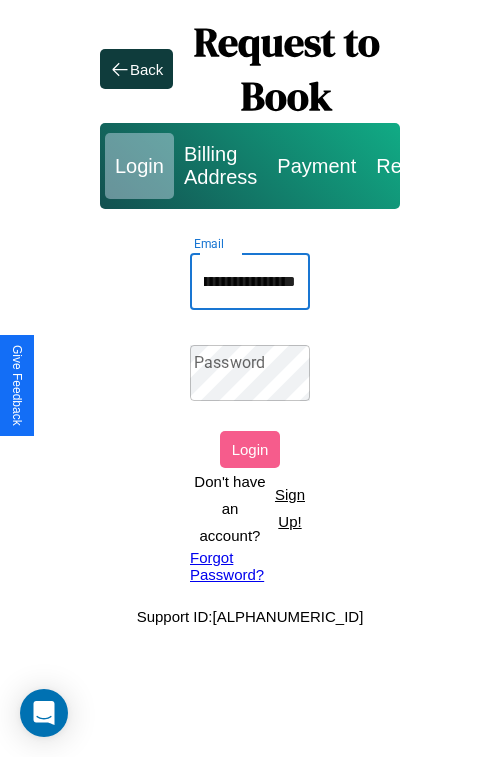 scroll, scrollTop: 0, scrollLeft: 73, axis: horizontal 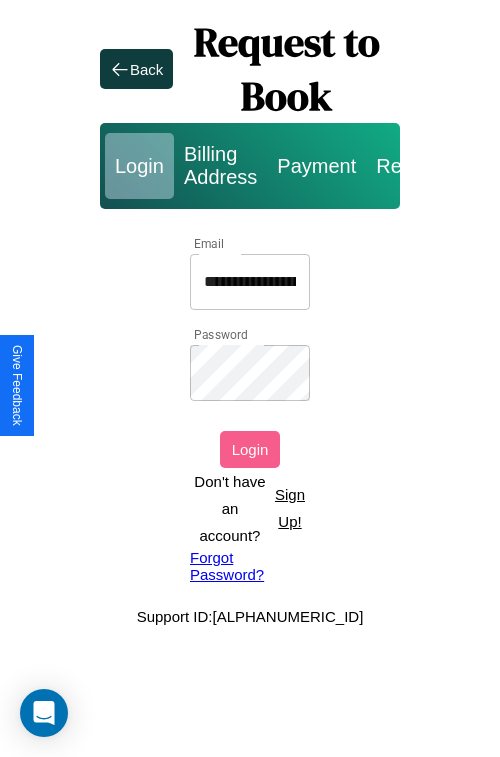 click on "Login" at bounding box center (250, 449) 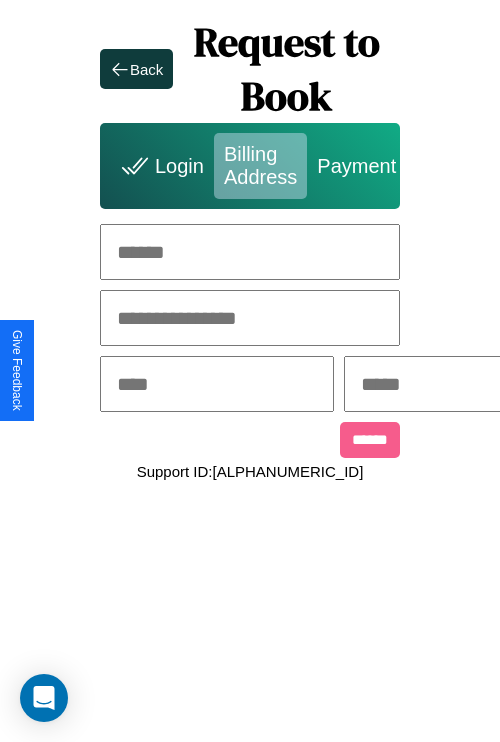 click at bounding box center (250, 252) 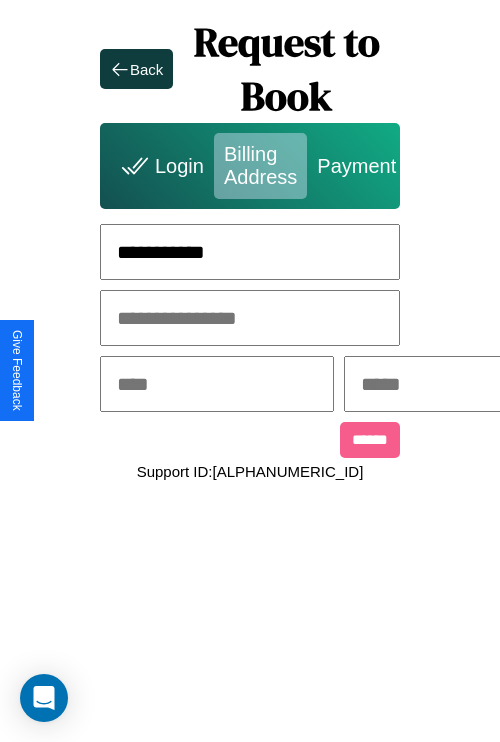 type on "**********" 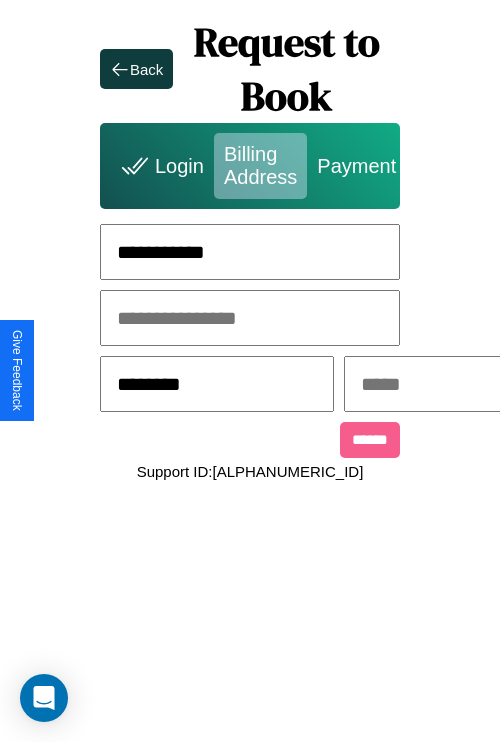 type on "********" 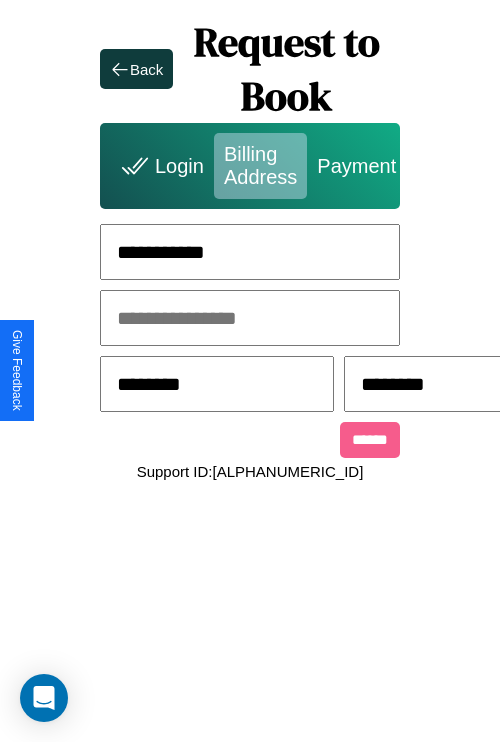 scroll, scrollTop: 0, scrollLeft: 517, axis: horizontal 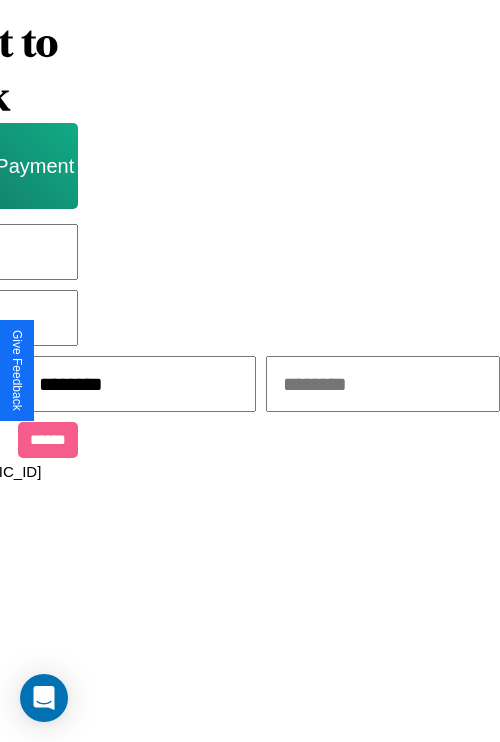 type on "********" 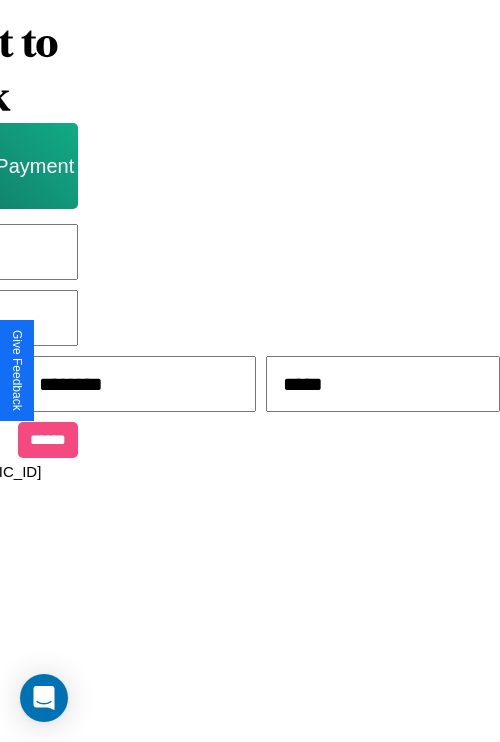 type on "*****" 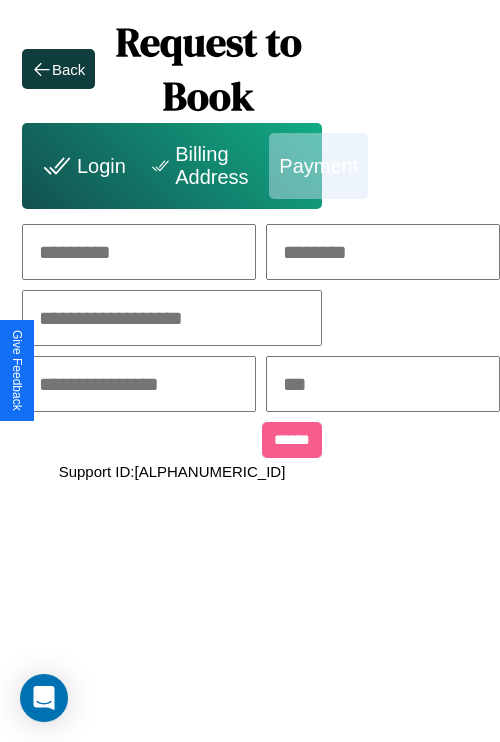 scroll, scrollTop: 0, scrollLeft: 208, axis: horizontal 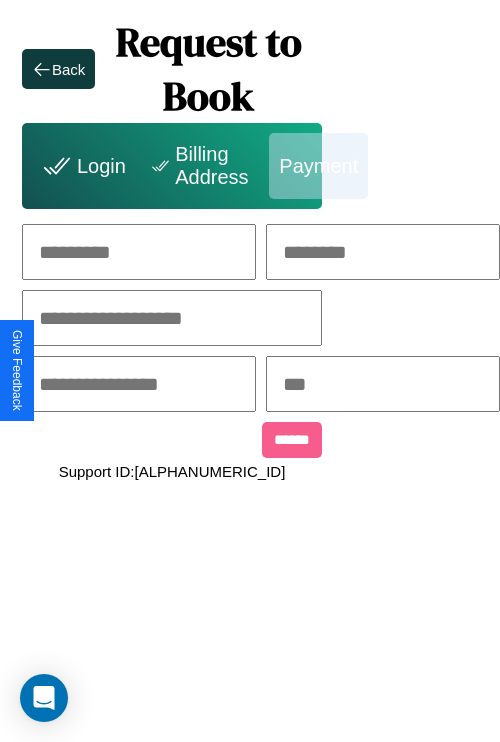 click at bounding box center (139, 252) 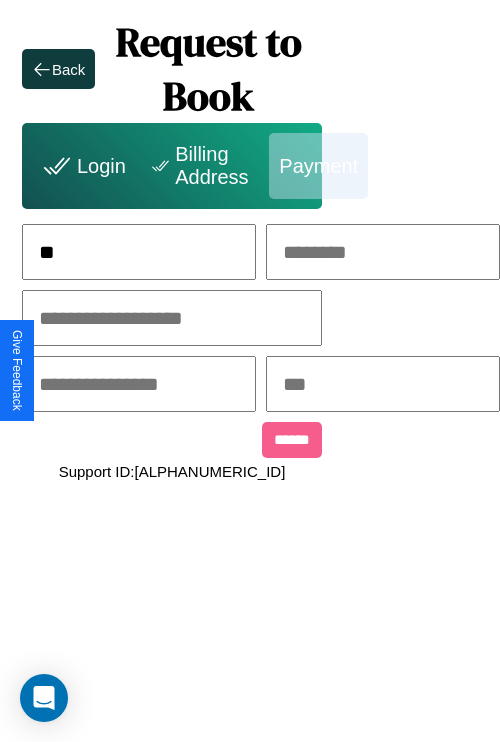 scroll, scrollTop: 0, scrollLeft: 128, axis: horizontal 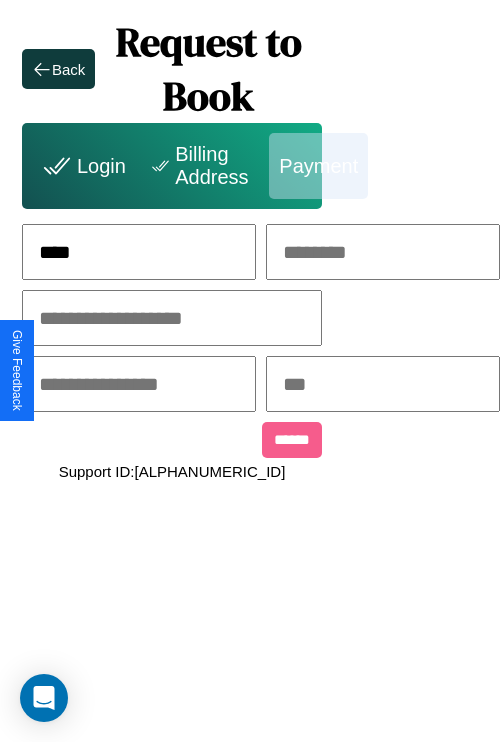 type on "****" 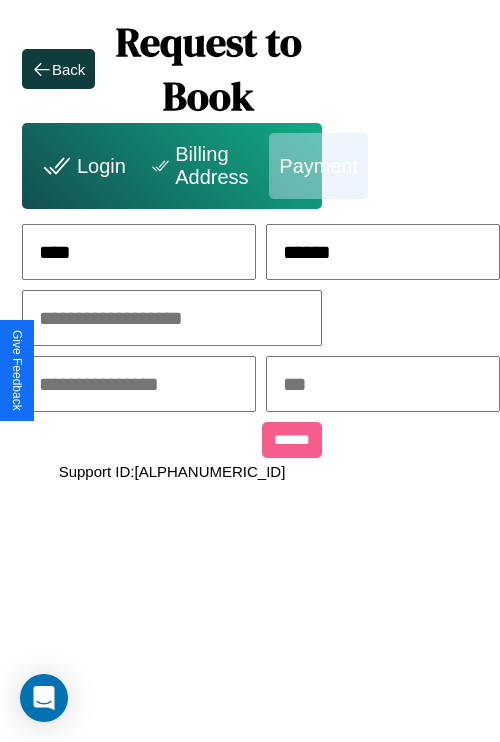 type on "******" 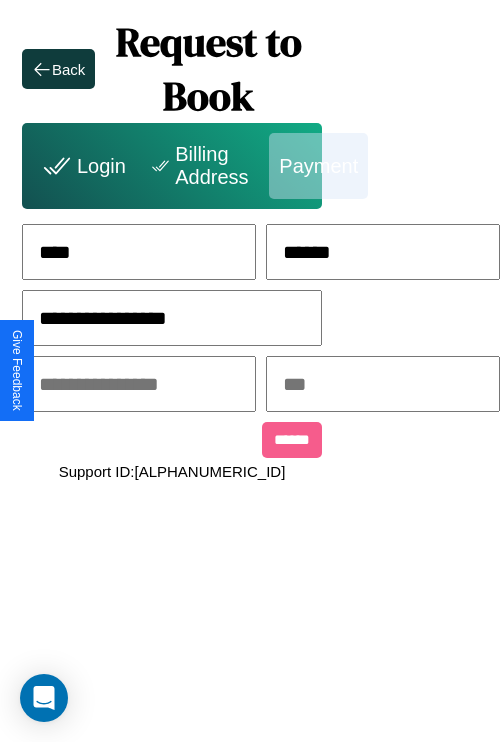 type on "**********" 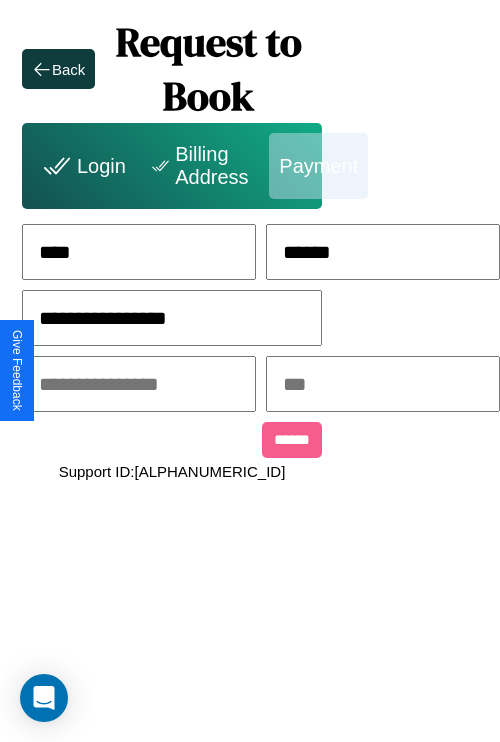 click at bounding box center [139, 384] 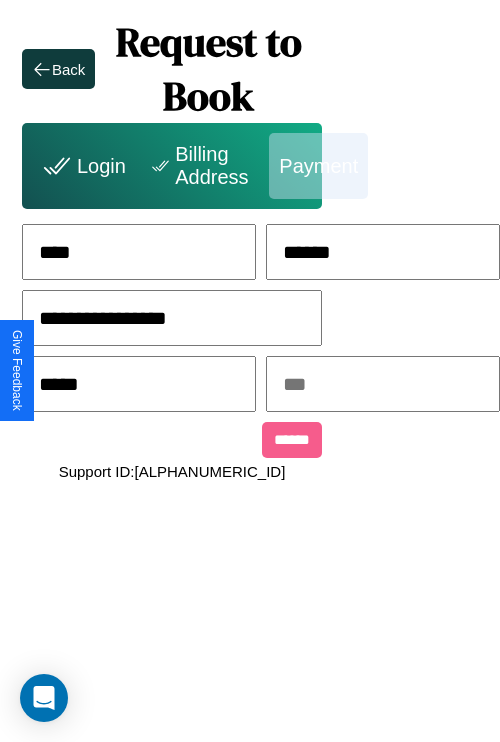 type on "*****" 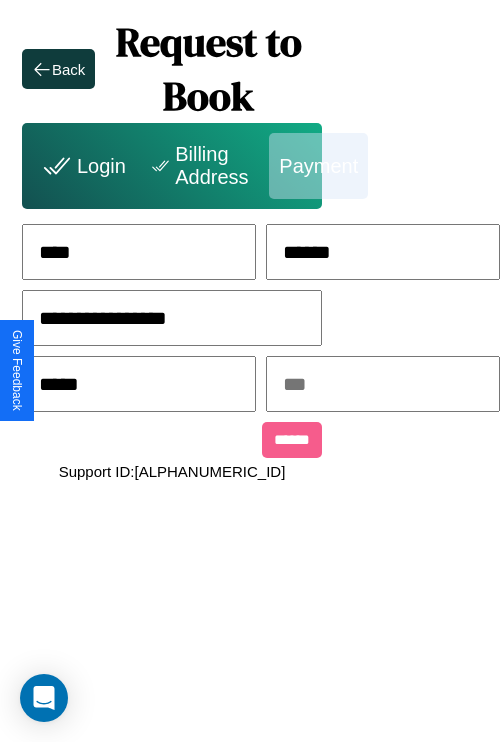 click at bounding box center [383, 384] 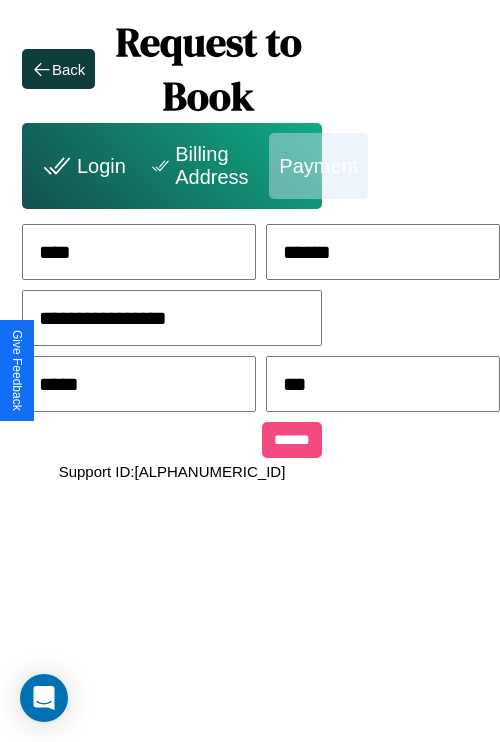 type on "***" 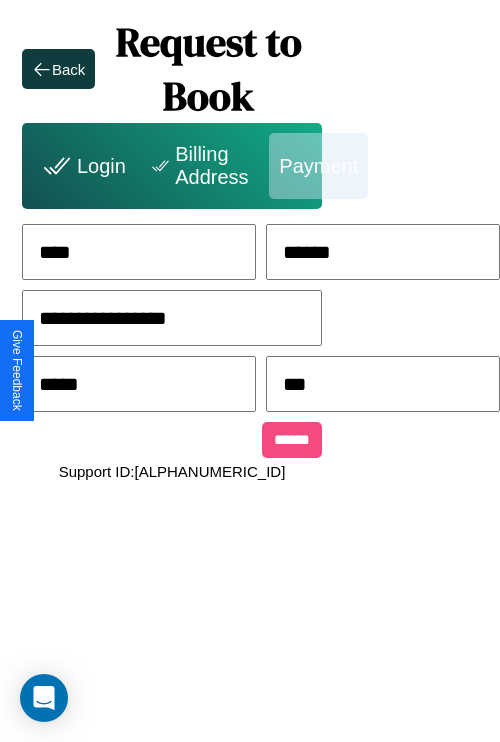 click on "******" at bounding box center (292, 440) 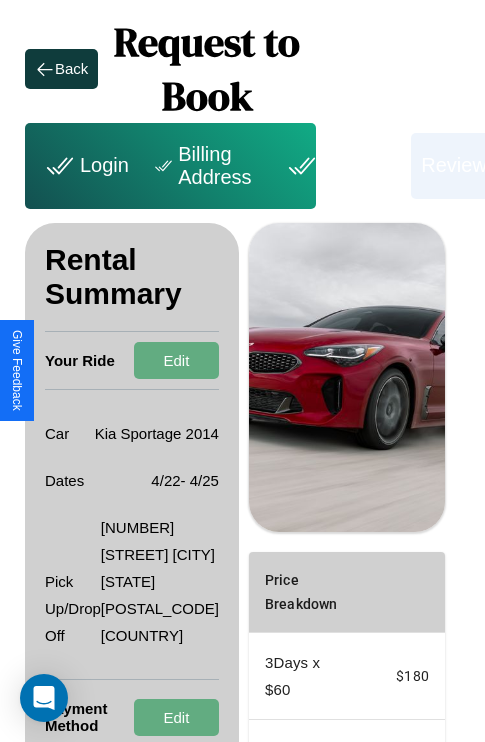 scroll, scrollTop: 355, scrollLeft: 72, axis: both 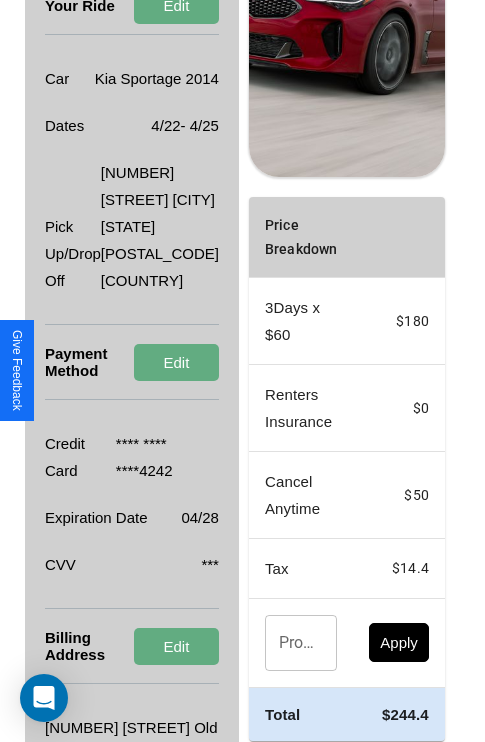 click on "Promo Code" at bounding box center (290, 643) 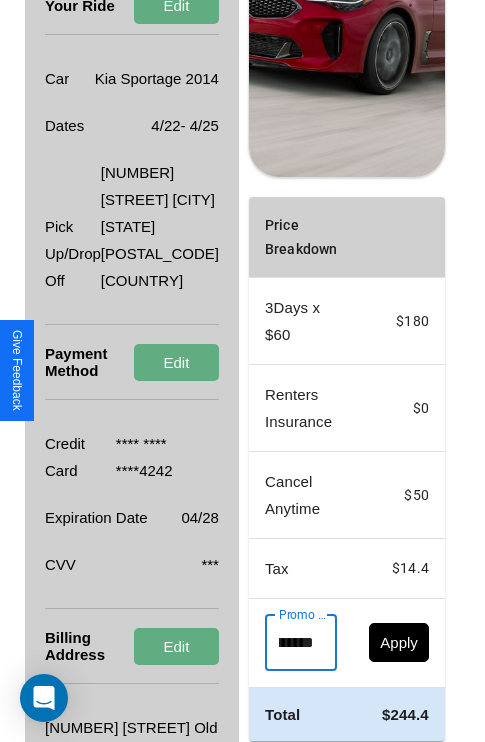 scroll, scrollTop: 0, scrollLeft: 50, axis: horizontal 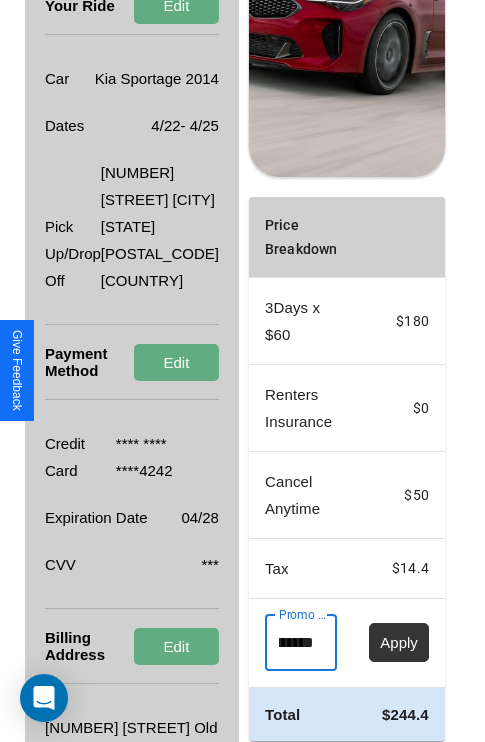 type on "********" 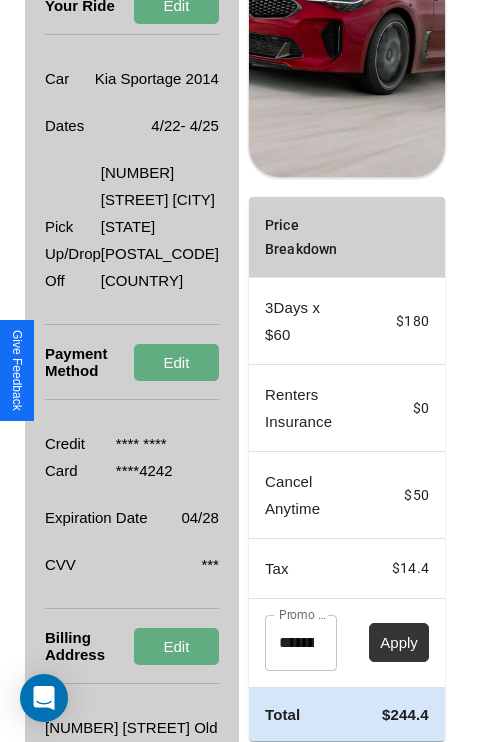 click on "Apply" at bounding box center [399, 642] 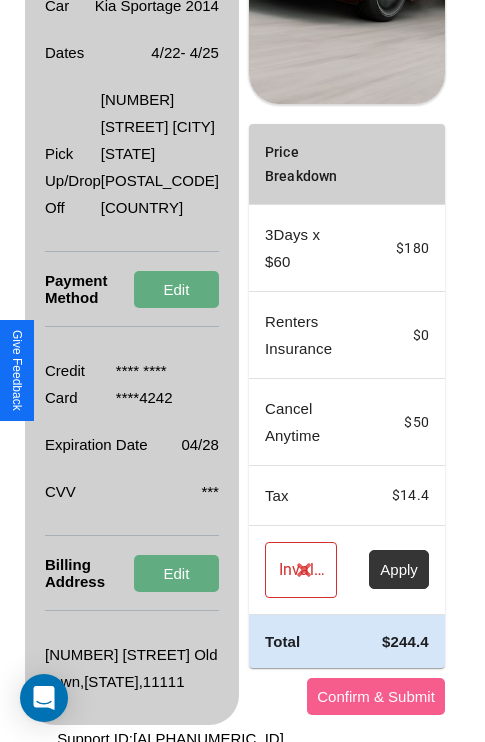 scroll, scrollTop: 509, scrollLeft: 72, axis: both 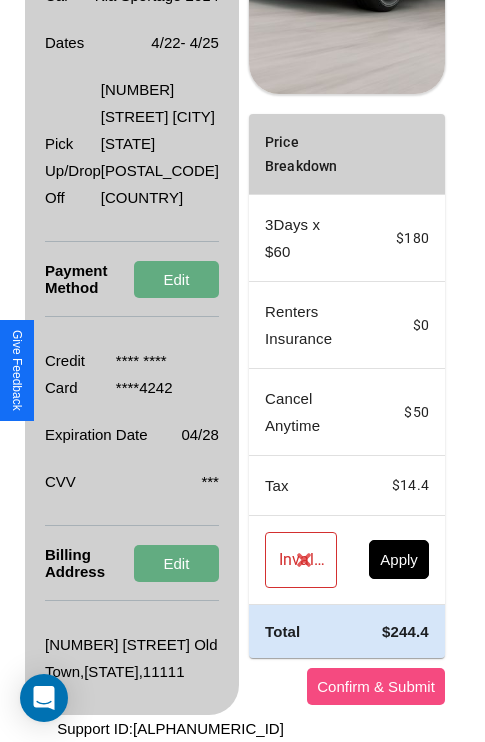 click on "Confirm & Submit" at bounding box center [376, 686] 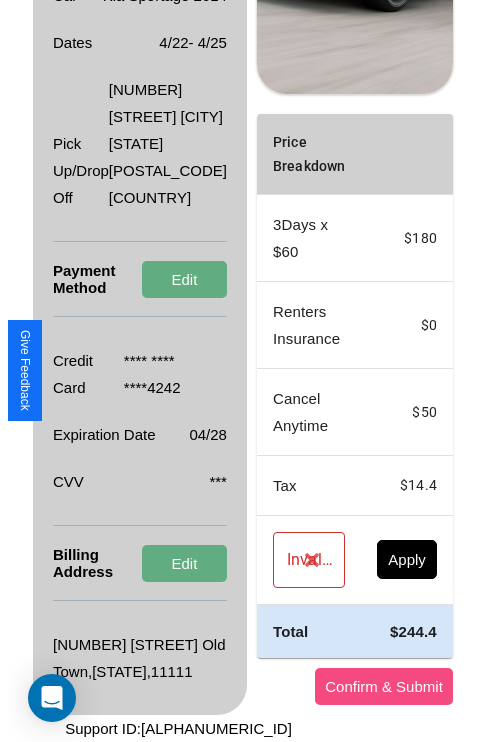 scroll, scrollTop: 0, scrollLeft: 72, axis: horizontal 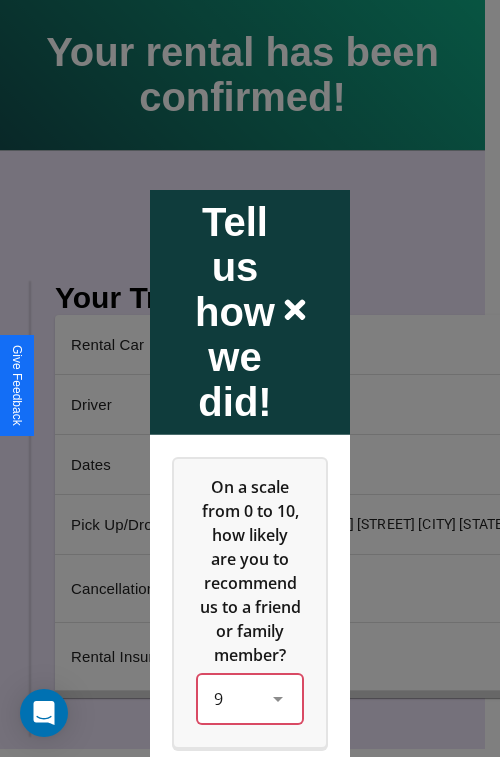 click on "9" at bounding box center [250, 698] 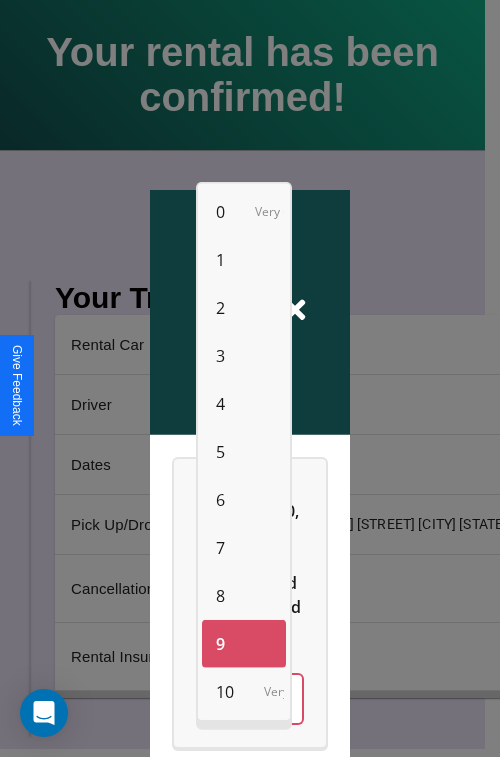 click on "4" at bounding box center [220, 404] 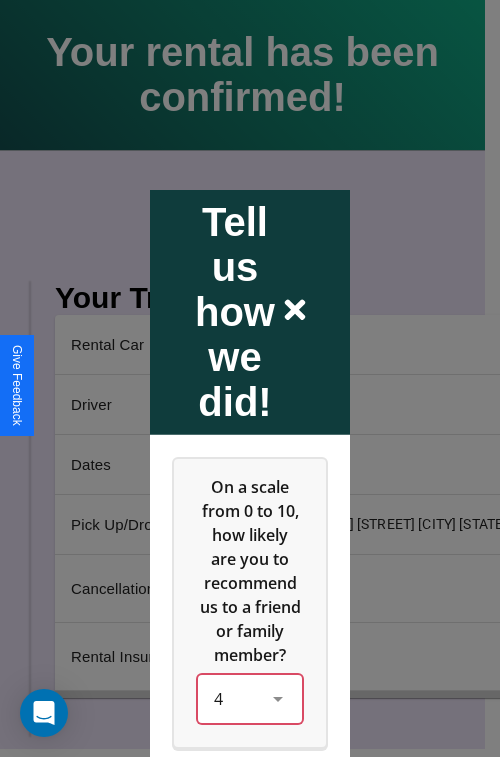 scroll, scrollTop: 334, scrollLeft: 0, axis: vertical 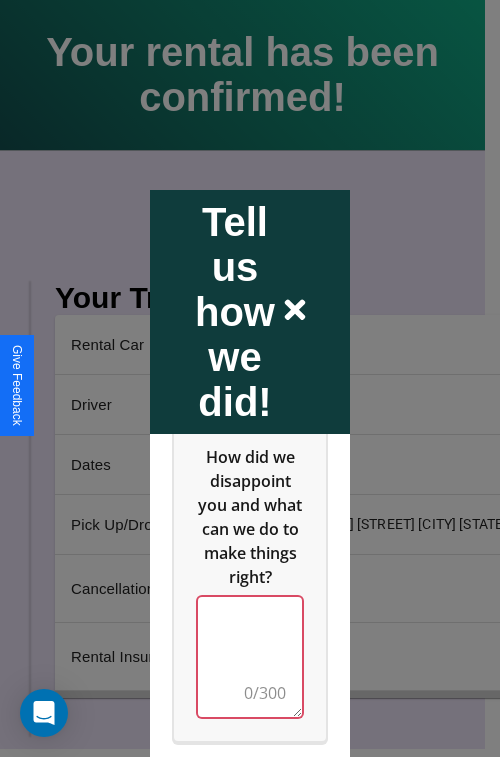 click at bounding box center [250, 656] 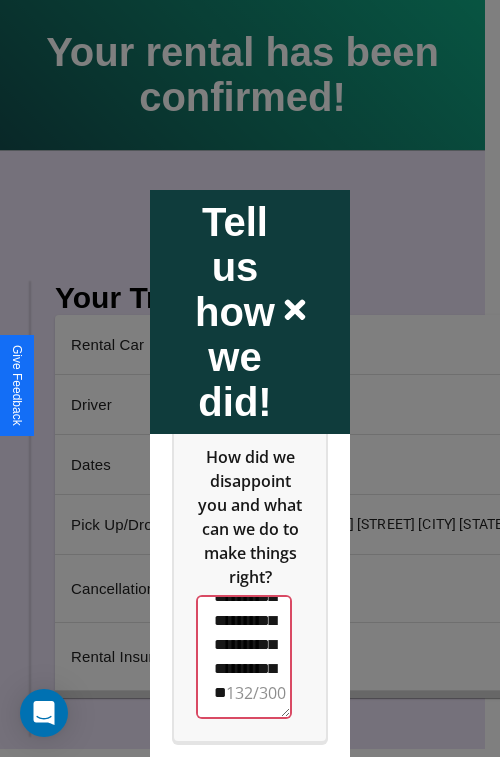 scroll, scrollTop: 588, scrollLeft: 0, axis: vertical 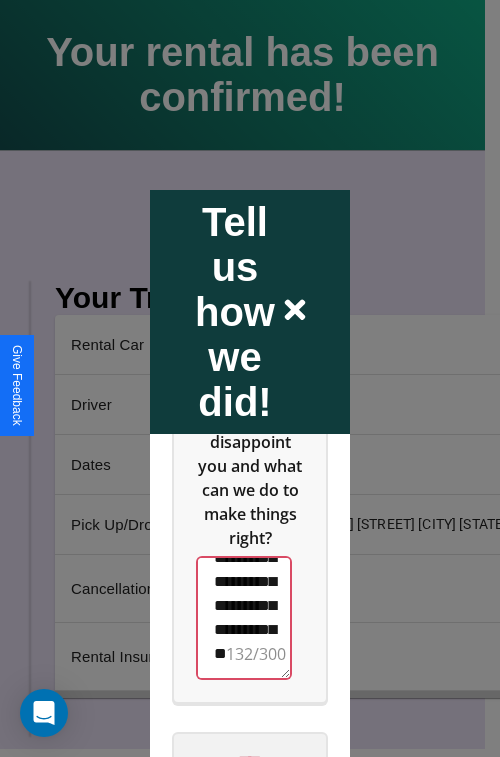 type on "**********" 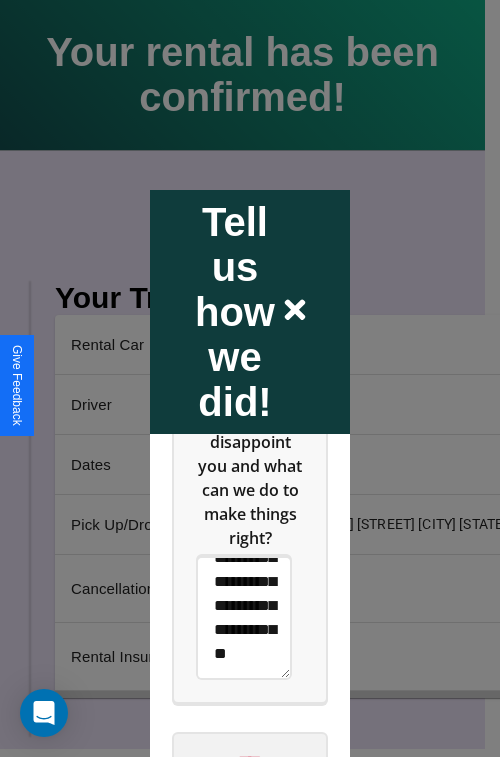 click on "****" at bounding box center (250, 761) 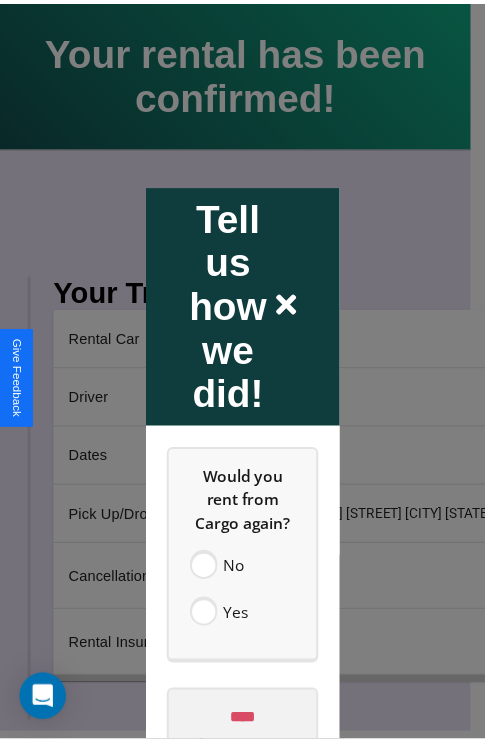 scroll, scrollTop: 0, scrollLeft: 0, axis: both 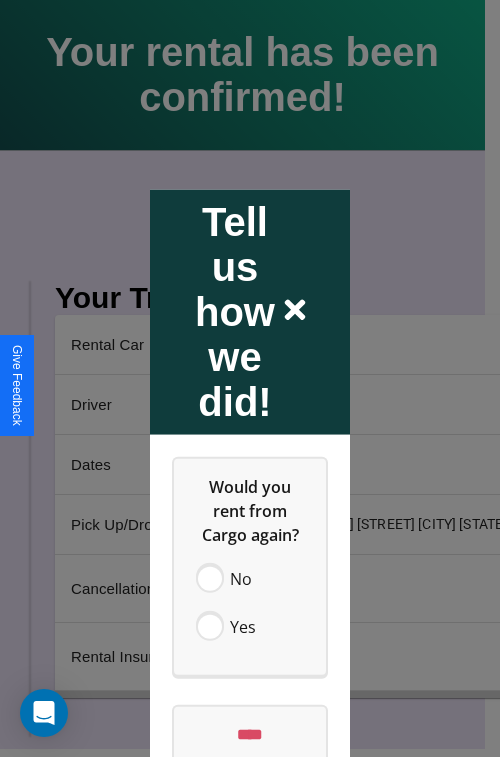 click at bounding box center (250, 378) 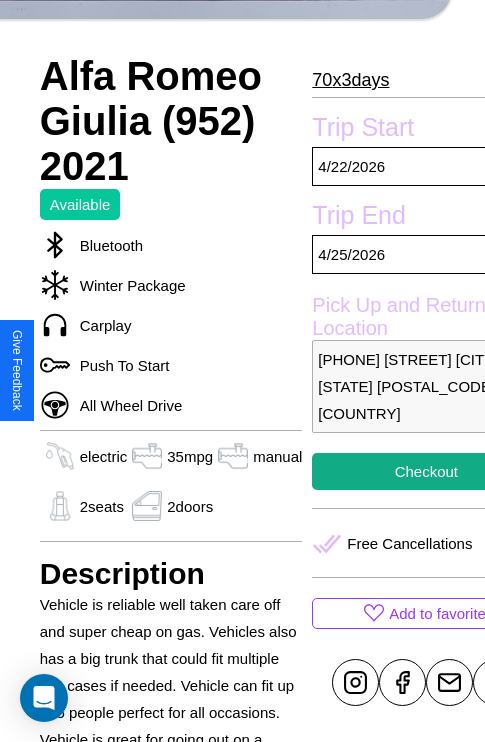 scroll, scrollTop: 696, scrollLeft: 60, axis: both 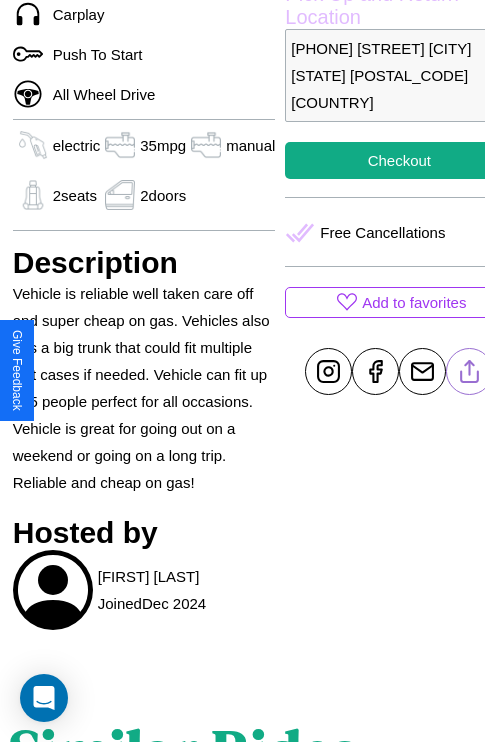 click 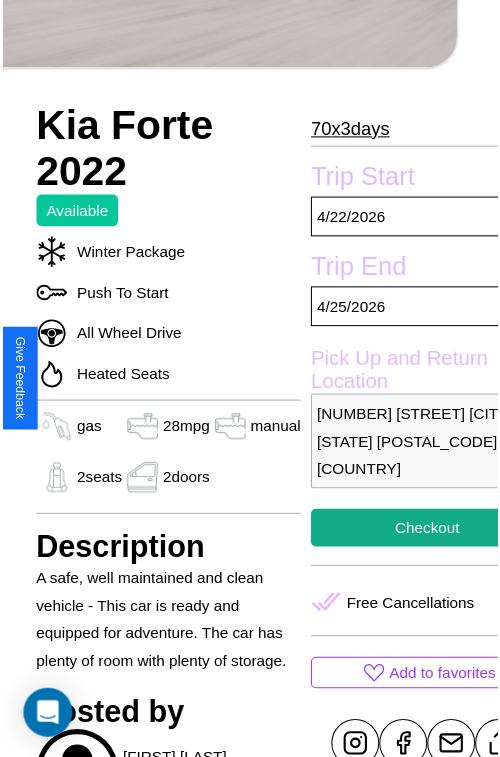 scroll, scrollTop: 641, scrollLeft: 68, axis: both 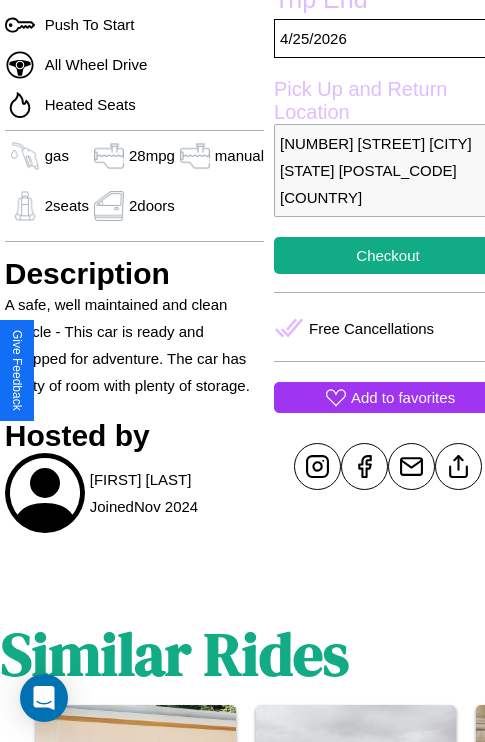 click on "Add to favorites" at bounding box center [403, 397] 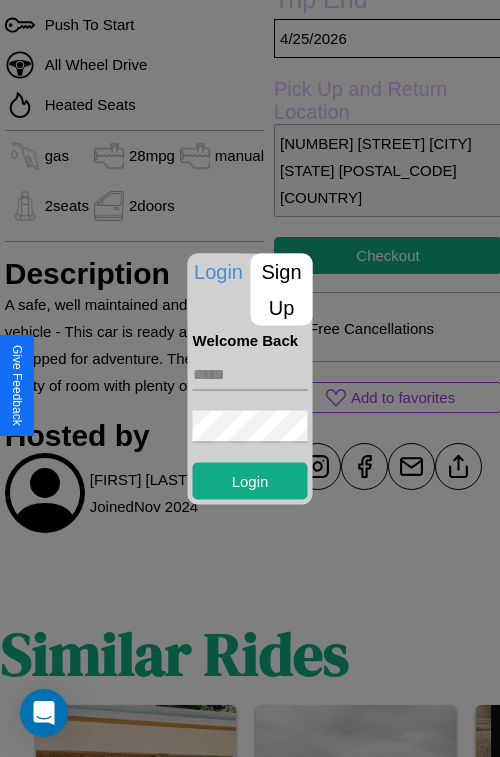 click on "Sign Up" at bounding box center [282, 289] 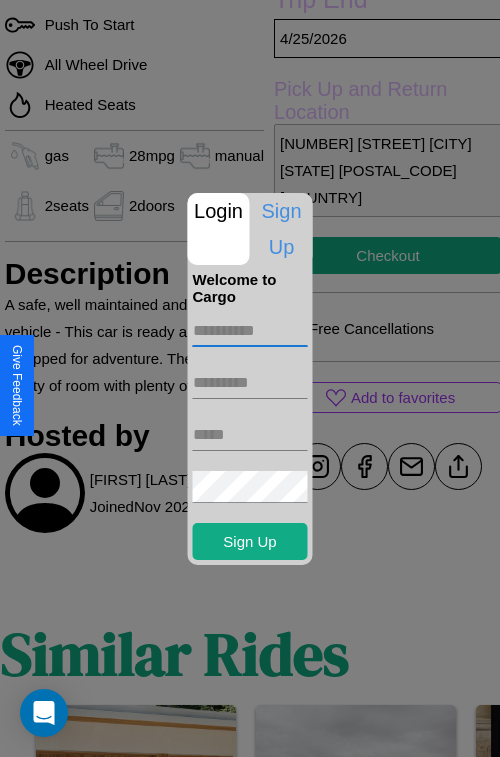 click at bounding box center [250, 331] 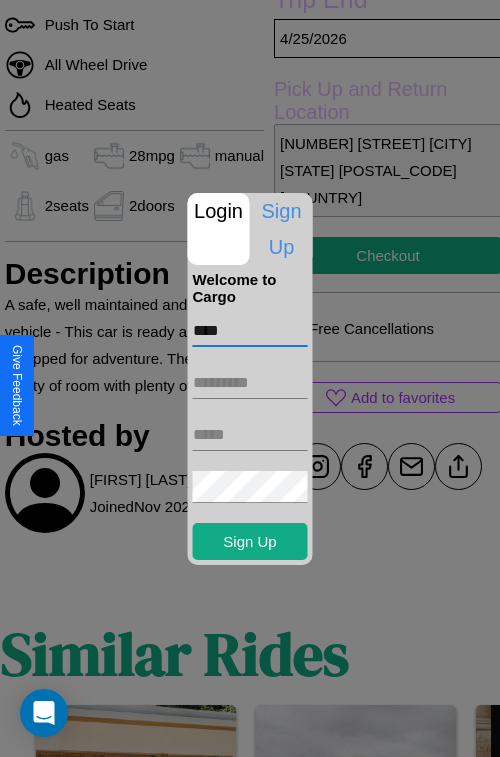 type on "****" 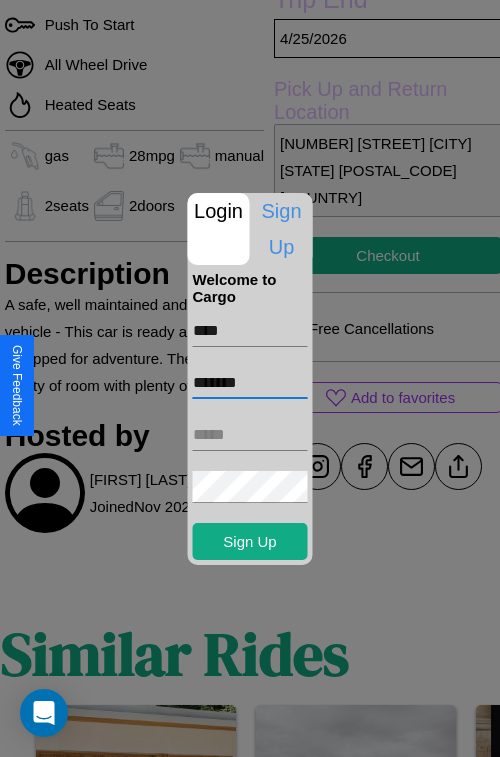 type on "*******" 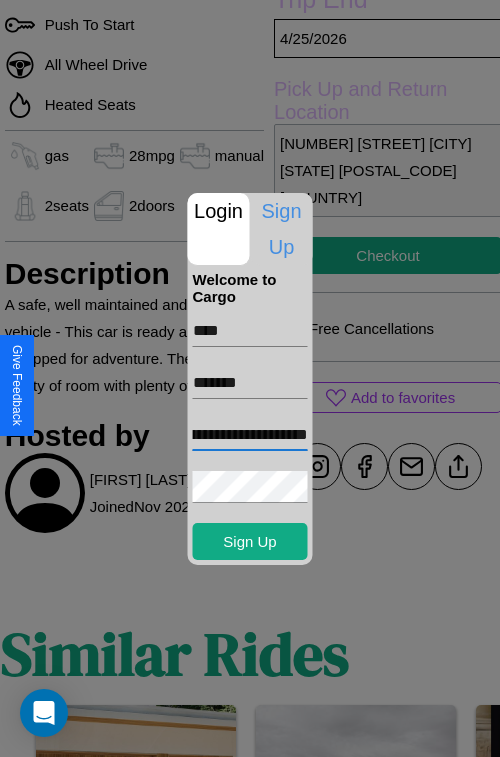 scroll, scrollTop: 0, scrollLeft: 84, axis: horizontal 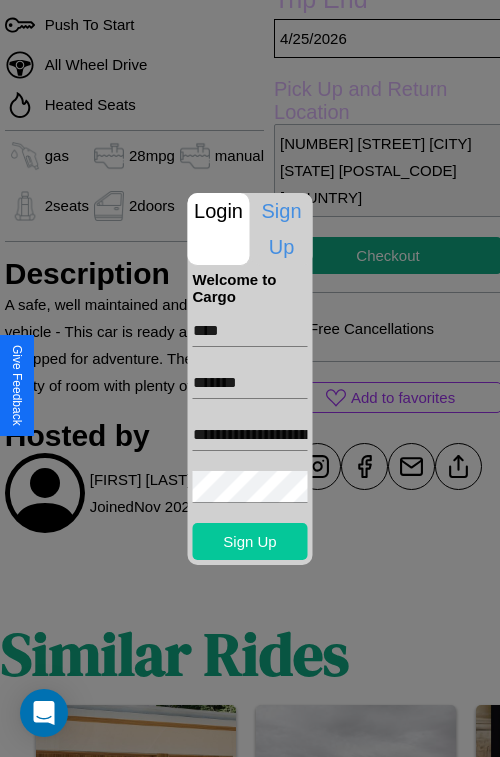 click on "Sign Up" at bounding box center [250, 541] 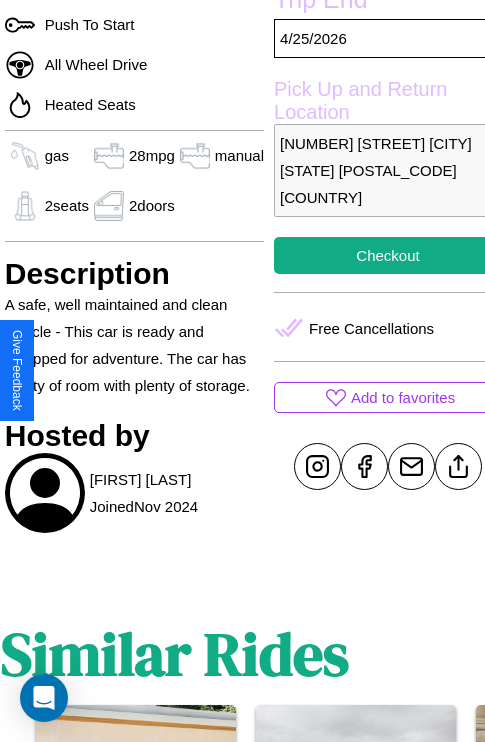 scroll, scrollTop: 641, scrollLeft: 68, axis: both 